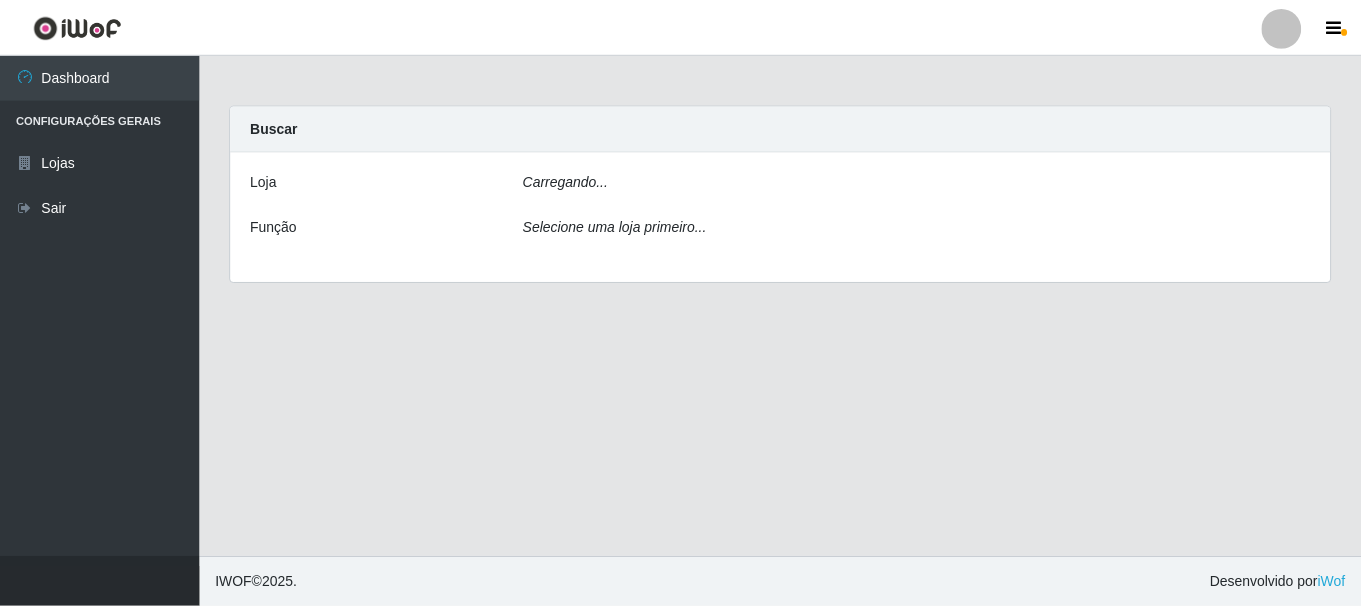 scroll, scrollTop: 0, scrollLeft: 0, axis: both 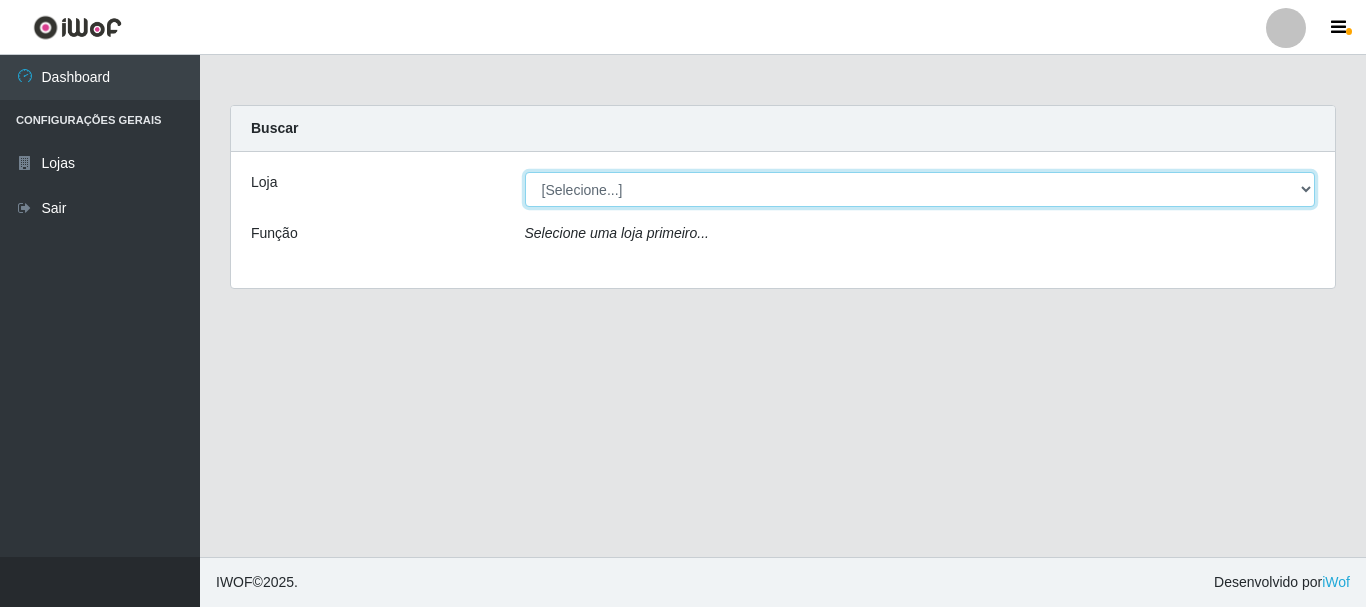 click on "[Selecione...] [GEOGRAPHIC_DATA] [GEOGRAPHIC_DATA]" at bounding box center [920, 189] 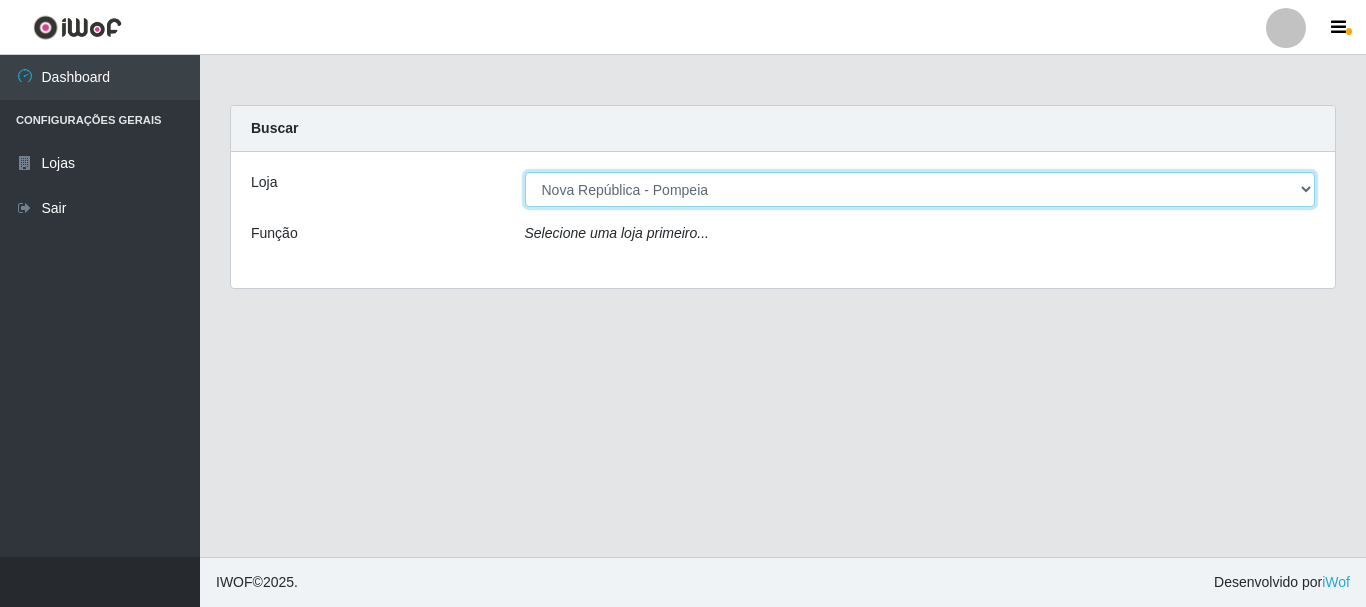 click on "[Selecione...] [GEOGRAPHIC_DATA] [GEOGRAPHIC_DATA]" at bounding box center [920, 189] 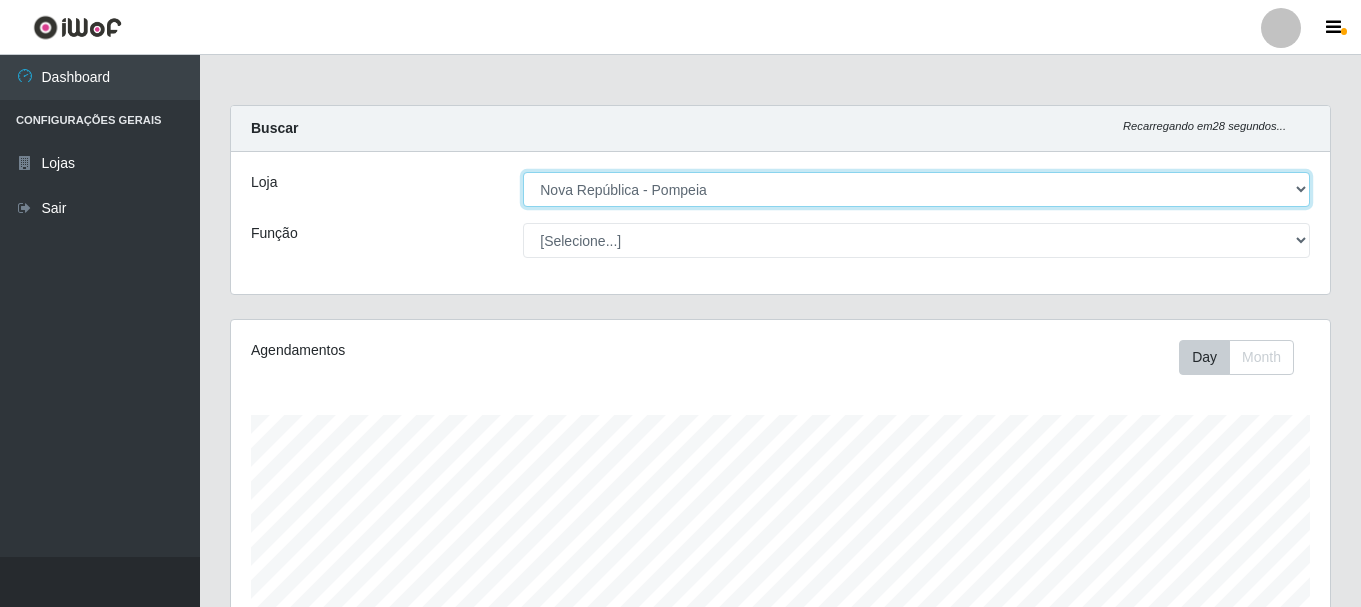 scroll, scrollTop: 999585, scrollLeft: 998901, axis: both 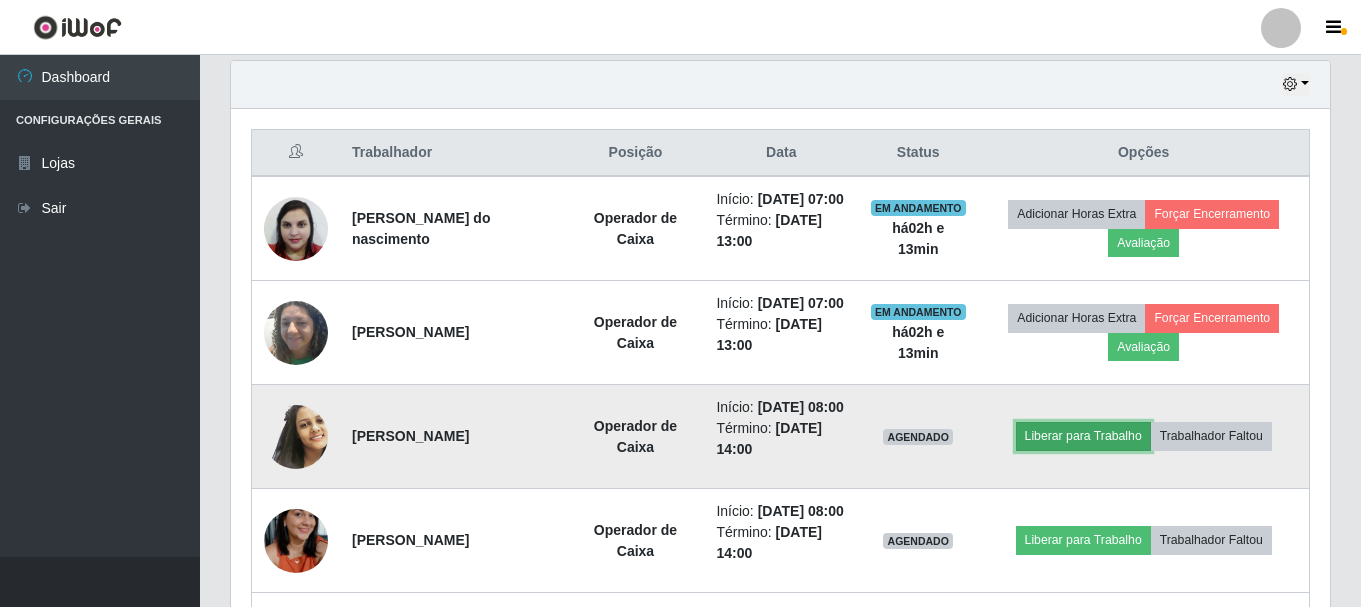 click on "Liberar para Trabalho" at bounding box center (1083, 436) 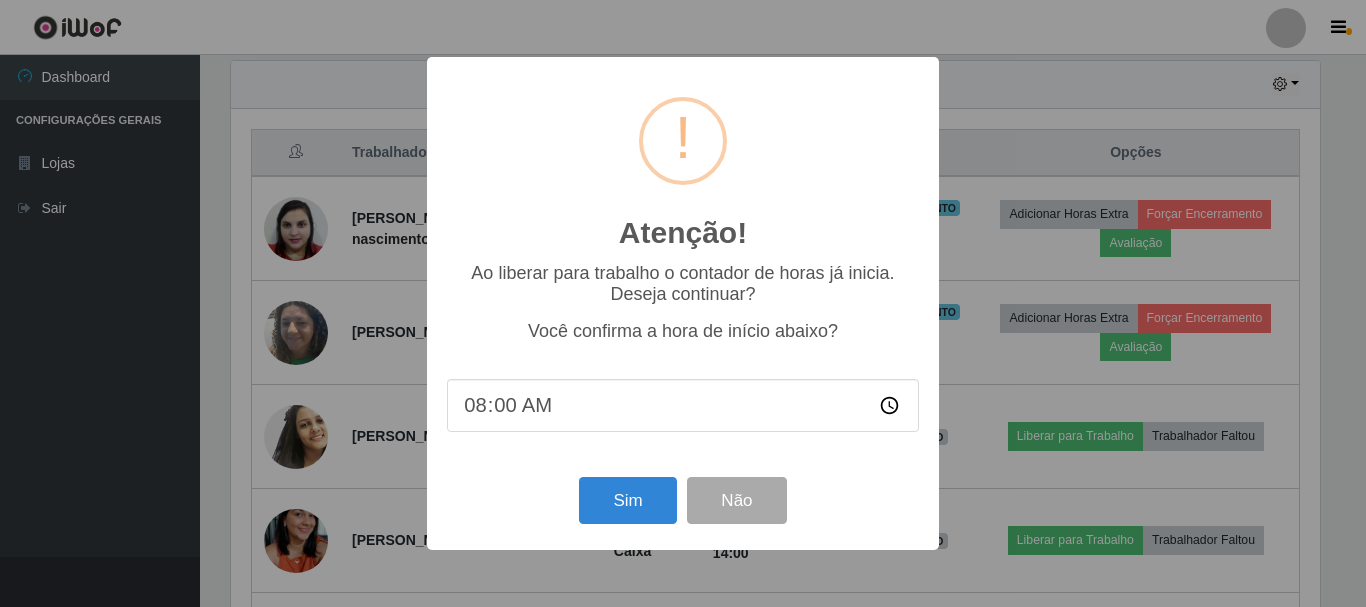 scroll, scrollTop: 999585, scrollLeft: 998911, axis: both 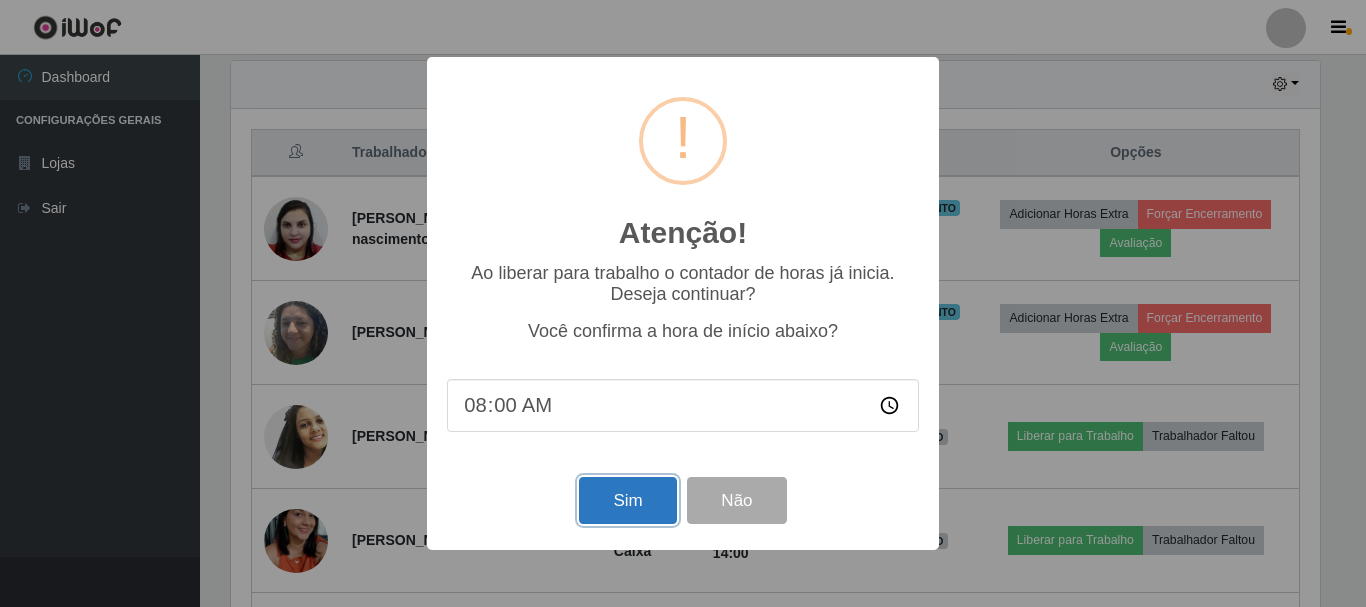 click on "Sim" at bounding box center (627, 500) 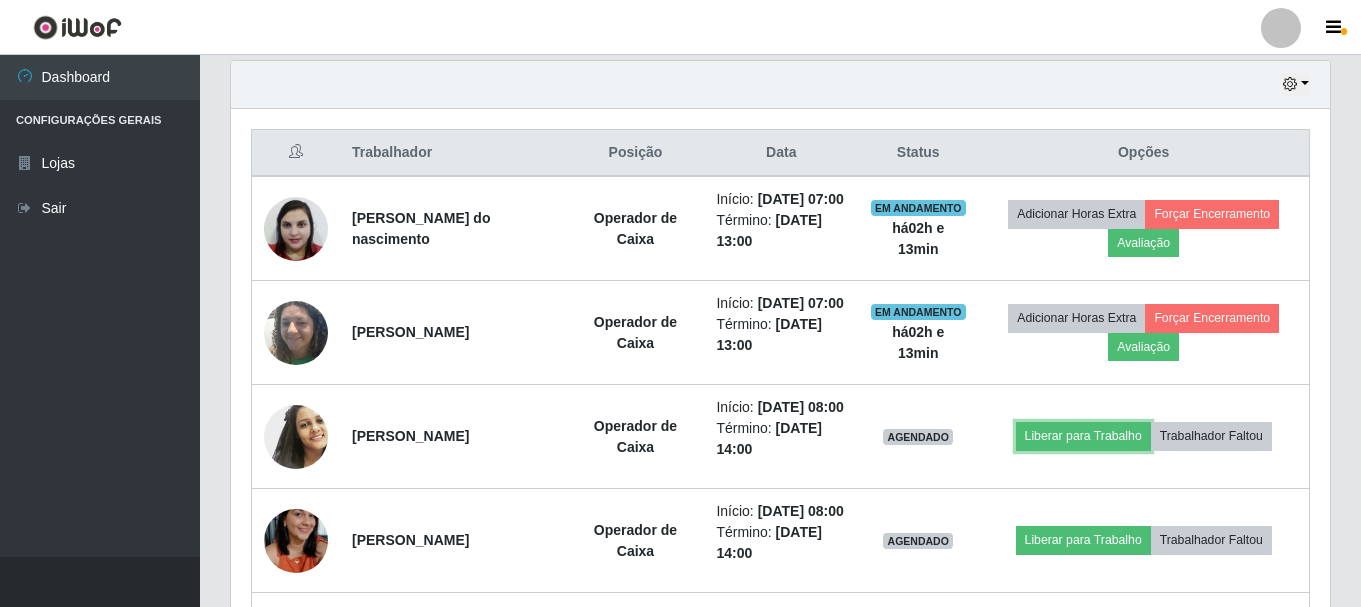 scroll, scrollTop: 999585, scrollLeft: 998901, axis: both 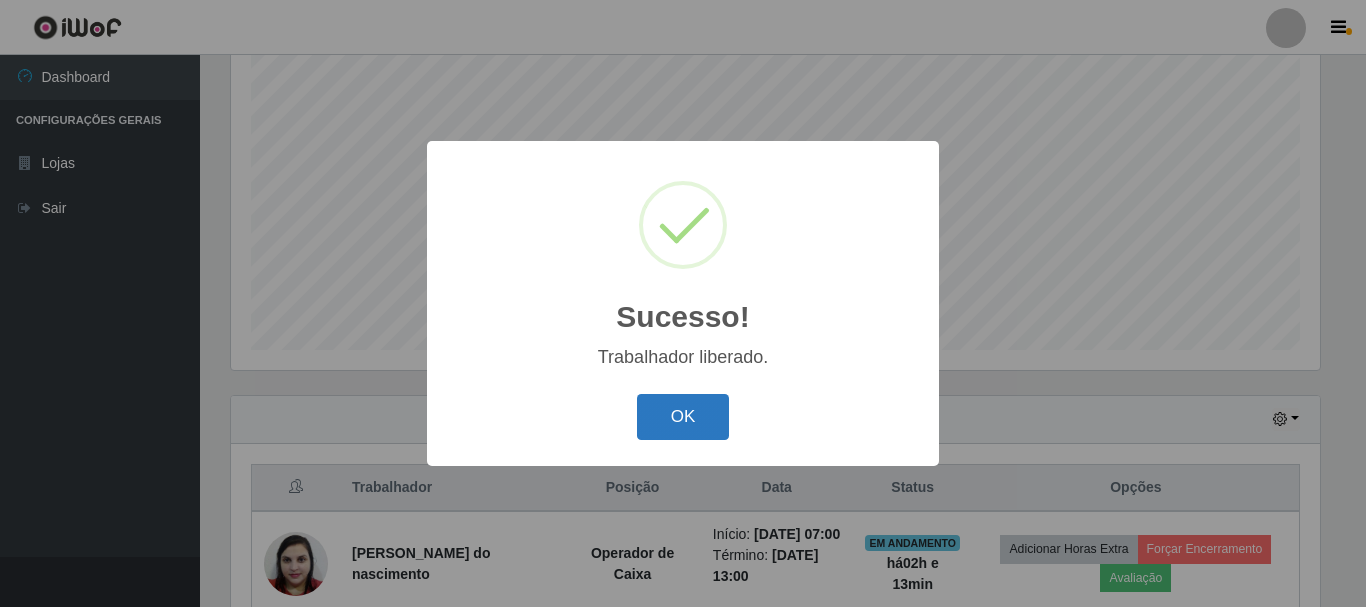 click on "OK" at bounding box center [683, 417] 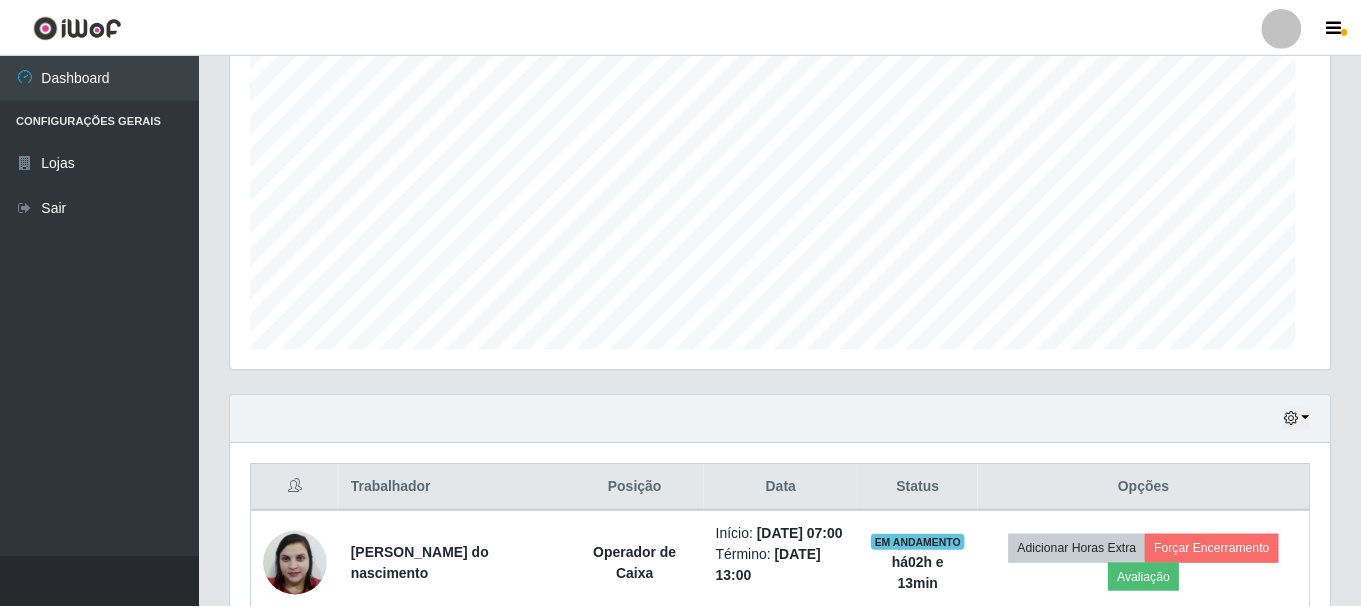 scroll, scrollTop: 999585, scrollLeft: 998901, axis: both 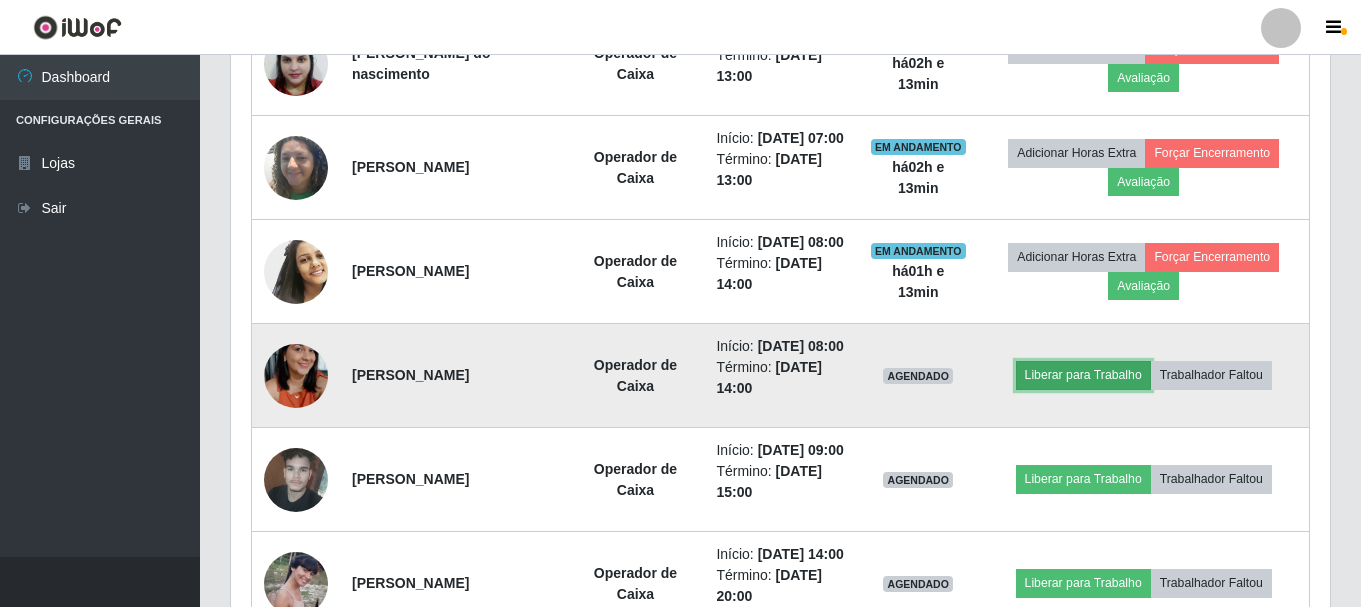 click on "Liberar para Trabalho" at bounding box center [1083, 375] 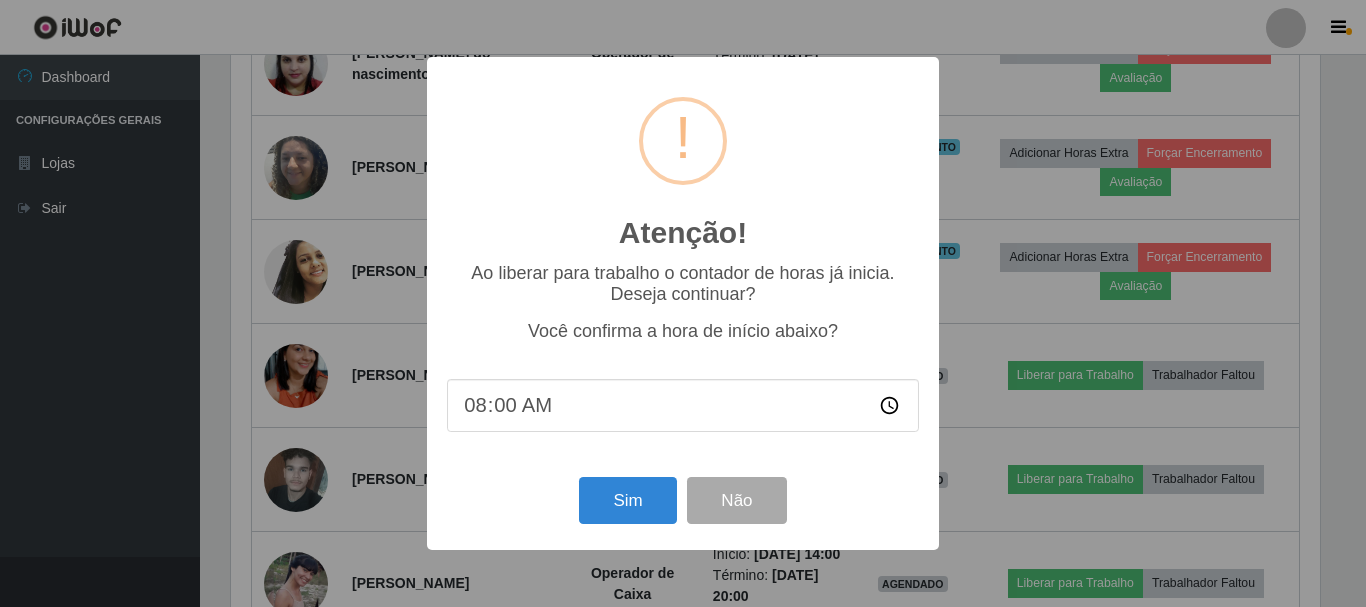 scroll, scrollTop: 999585, scrollLeft: 998911, axis: both 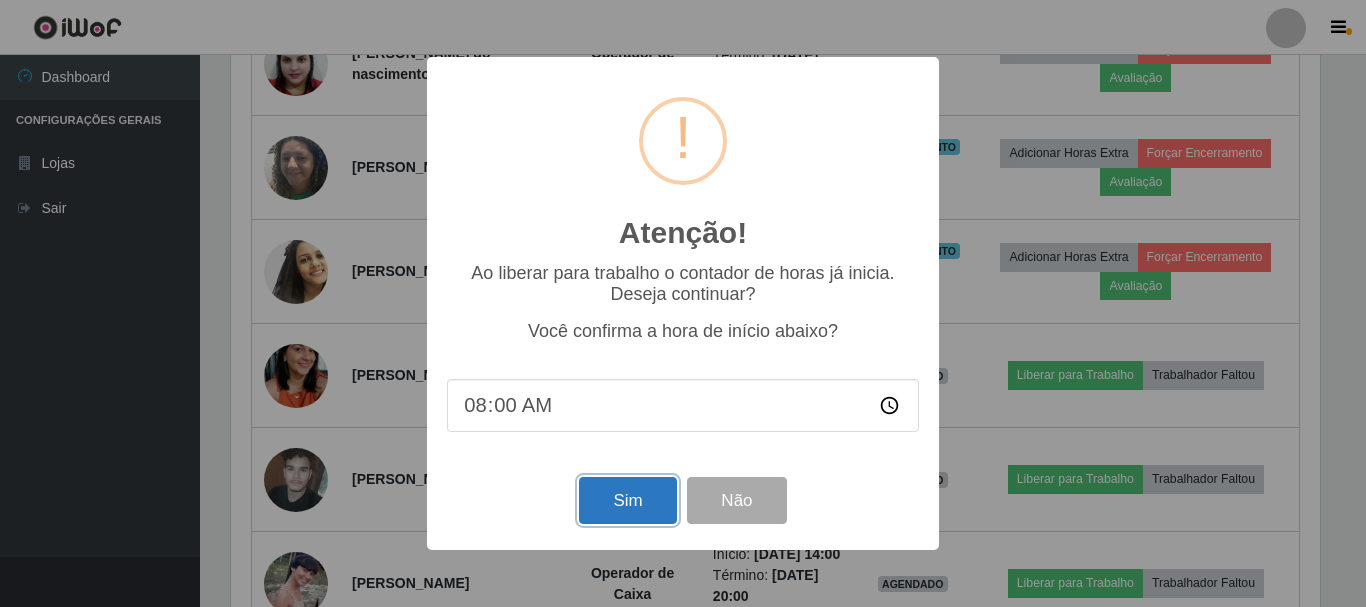 click on "Sim" at bounding box center (627, 500) 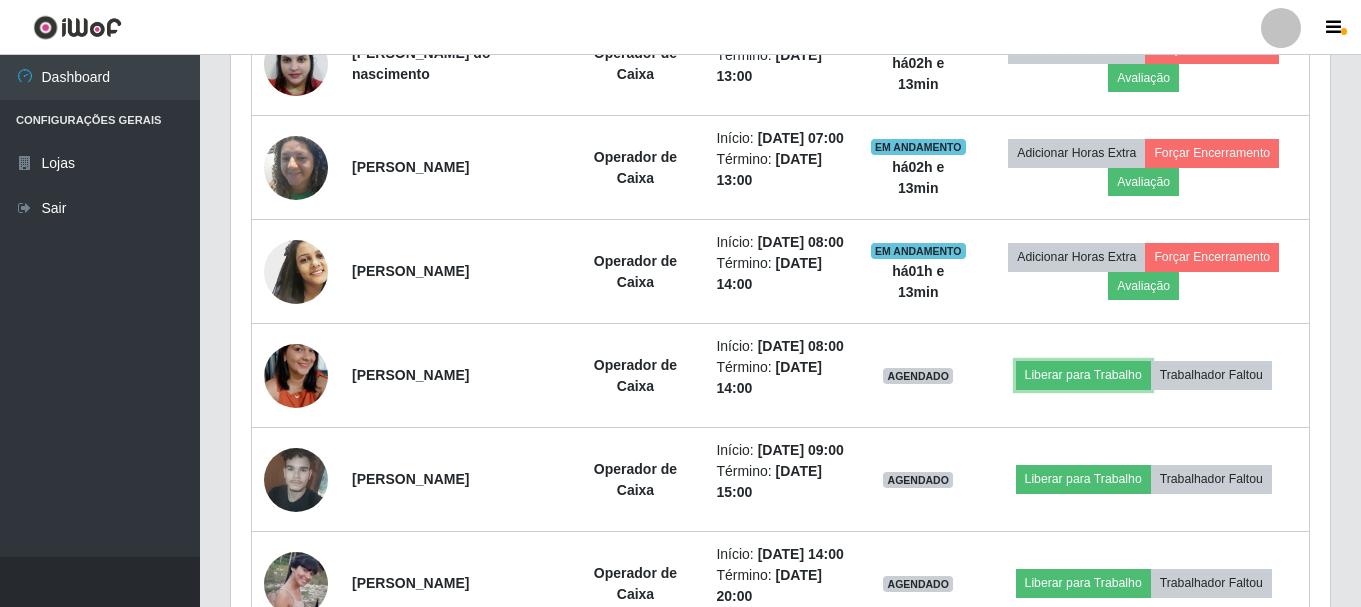 scroll, scrollTop: 999585, scrollLeft: 998901, axis: both 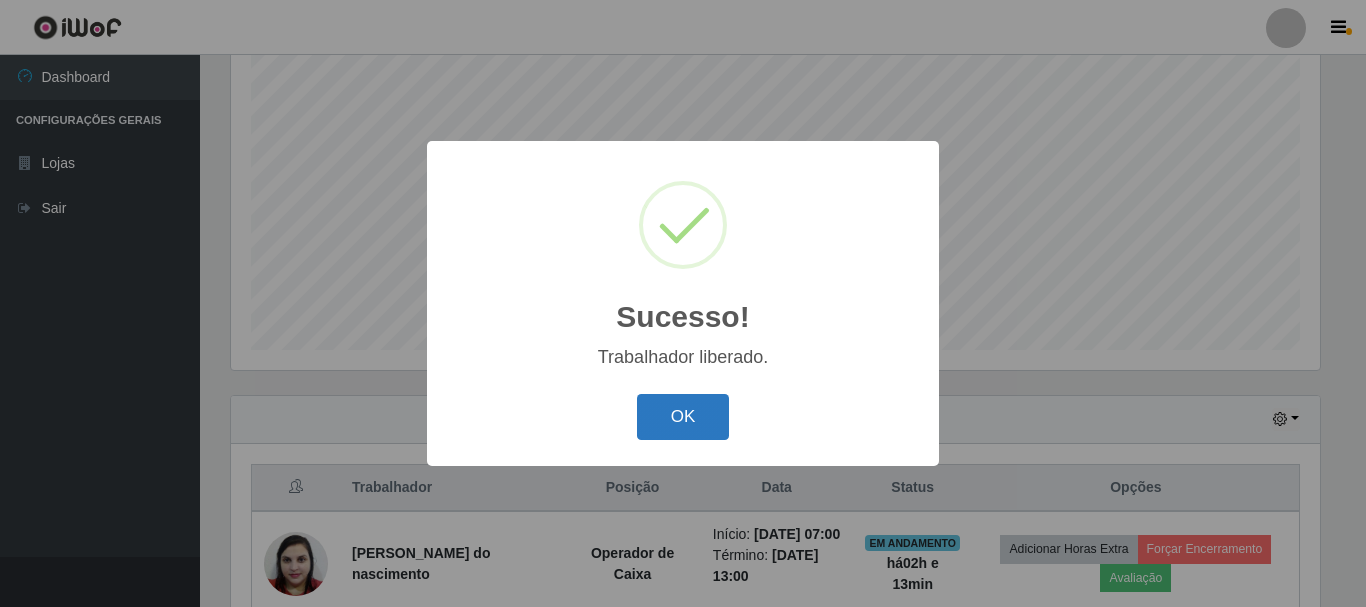 click on "OK" at bounding box center (683, 417) 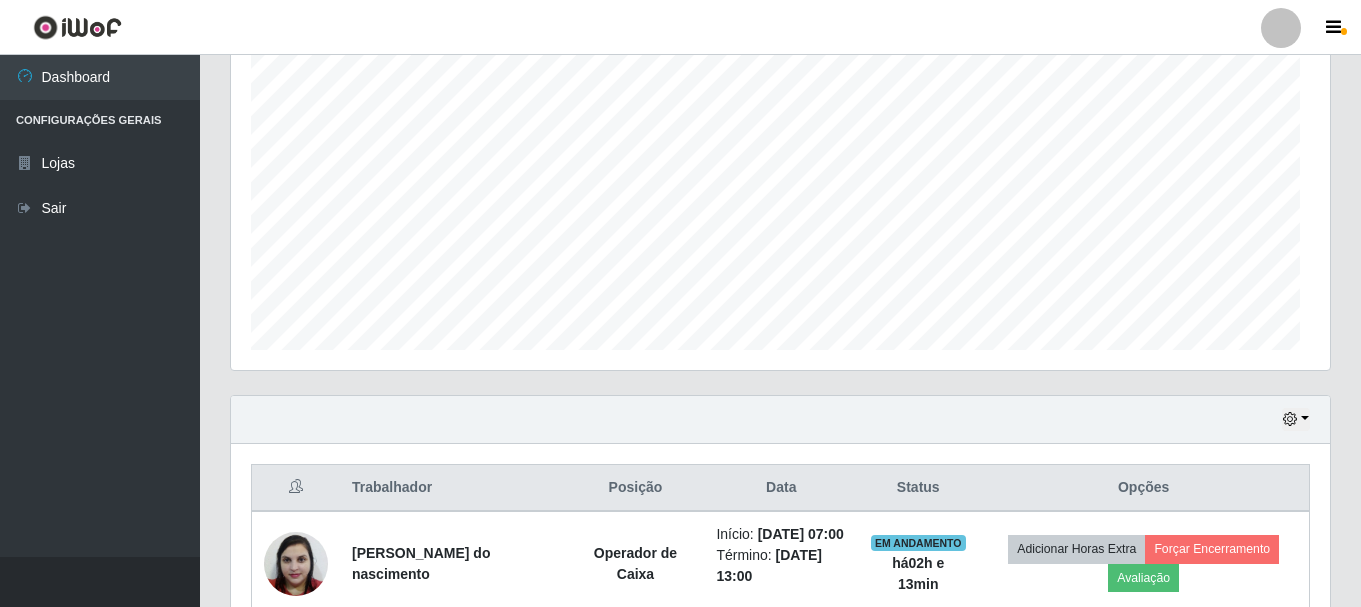 scroll, scrollTop: 999585, scrollLeft: 998901, axis: both 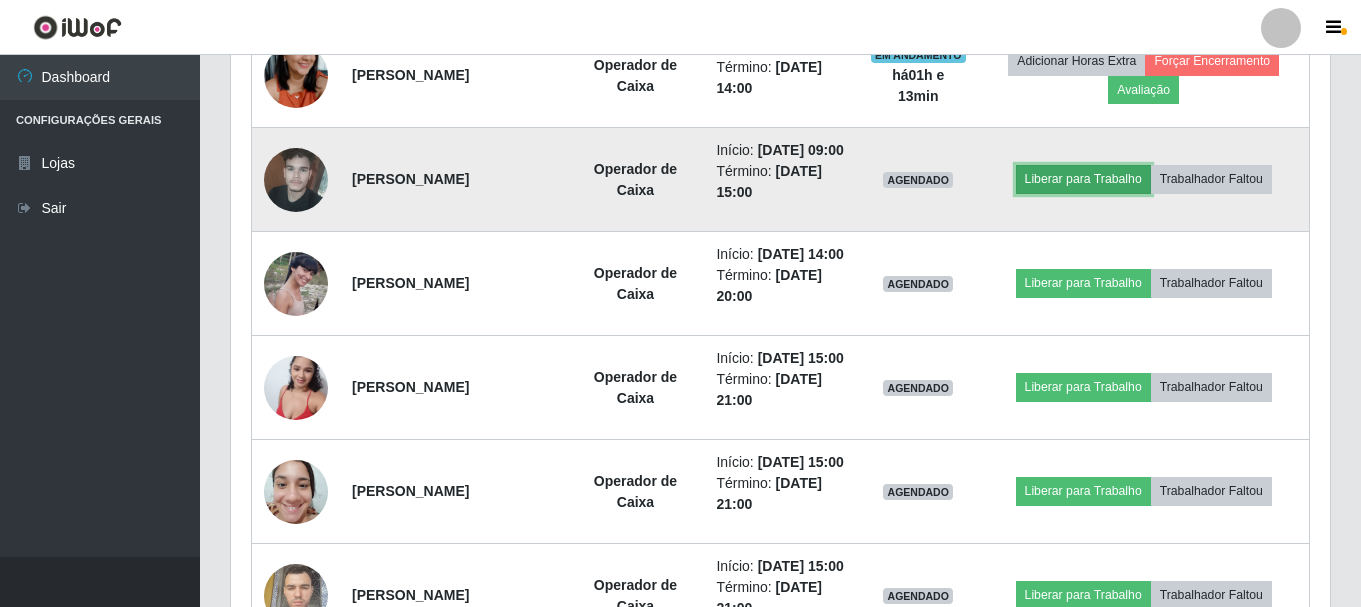 click on "Liberar para Trabalho" at bounding box center [1083, 179] 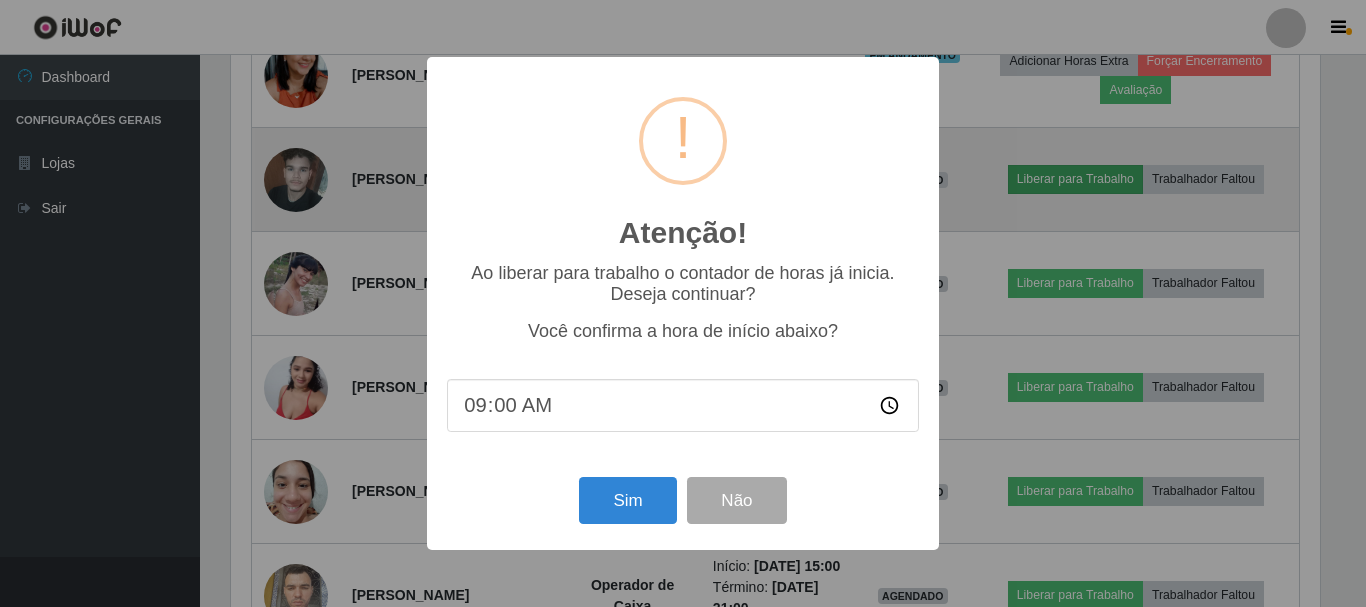 scroll, scrollTop: 999585, scrollLeft: 998911, axis: both 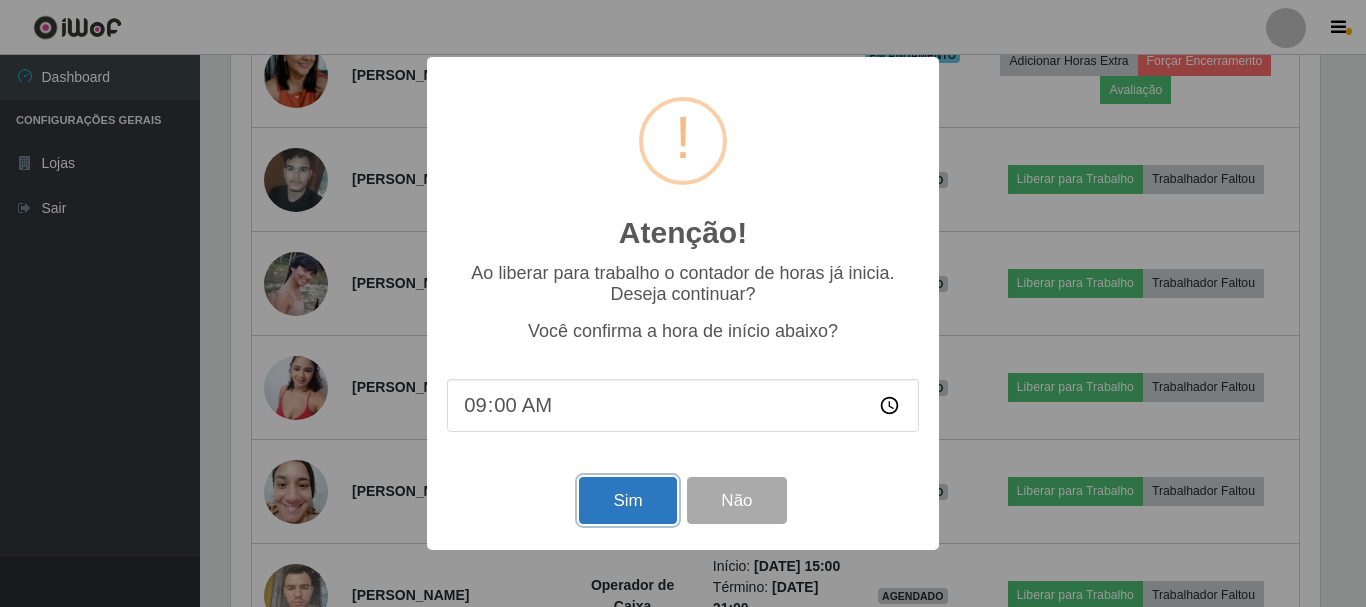 click on "Sim" at bounding box center [627, 500] 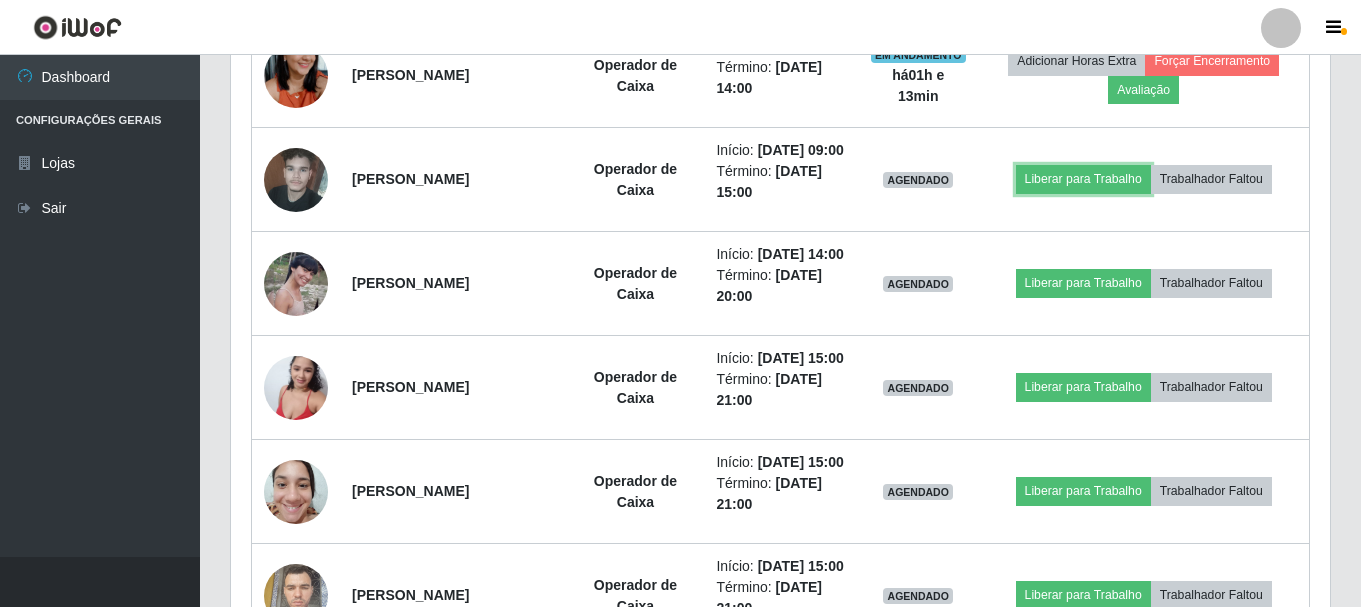 scroll, scrollTop: 999585, scrollLeft: 998901, axis: both 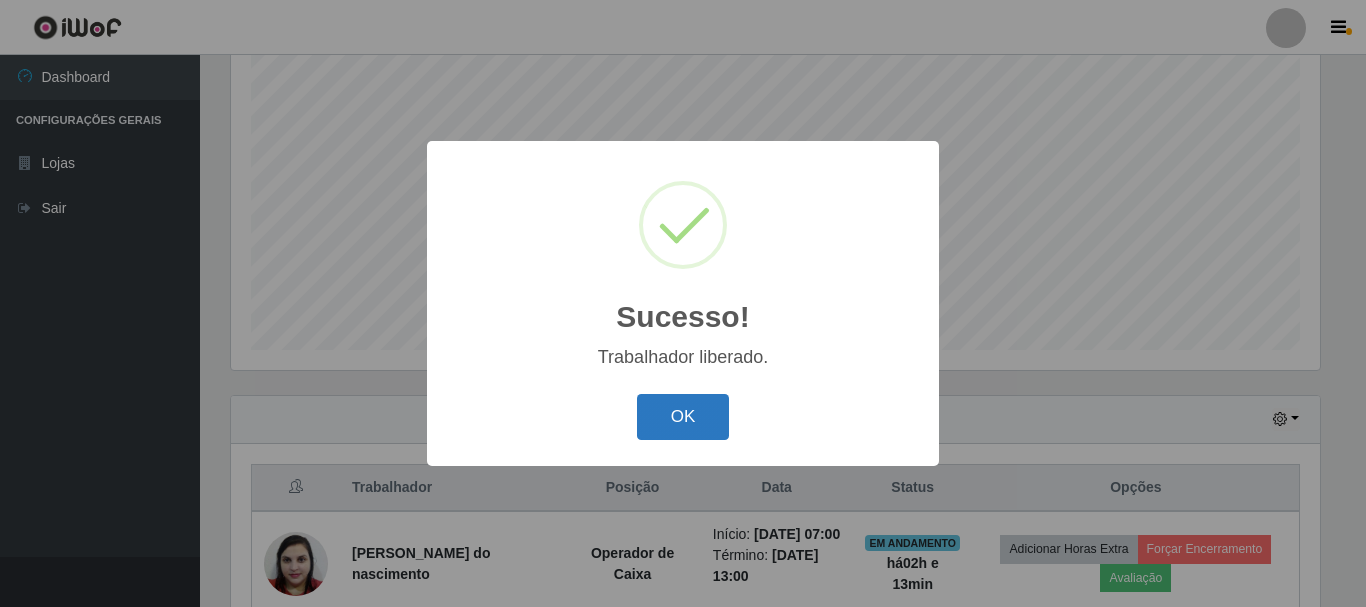 click on "OK" at bounding box center (683, 417) 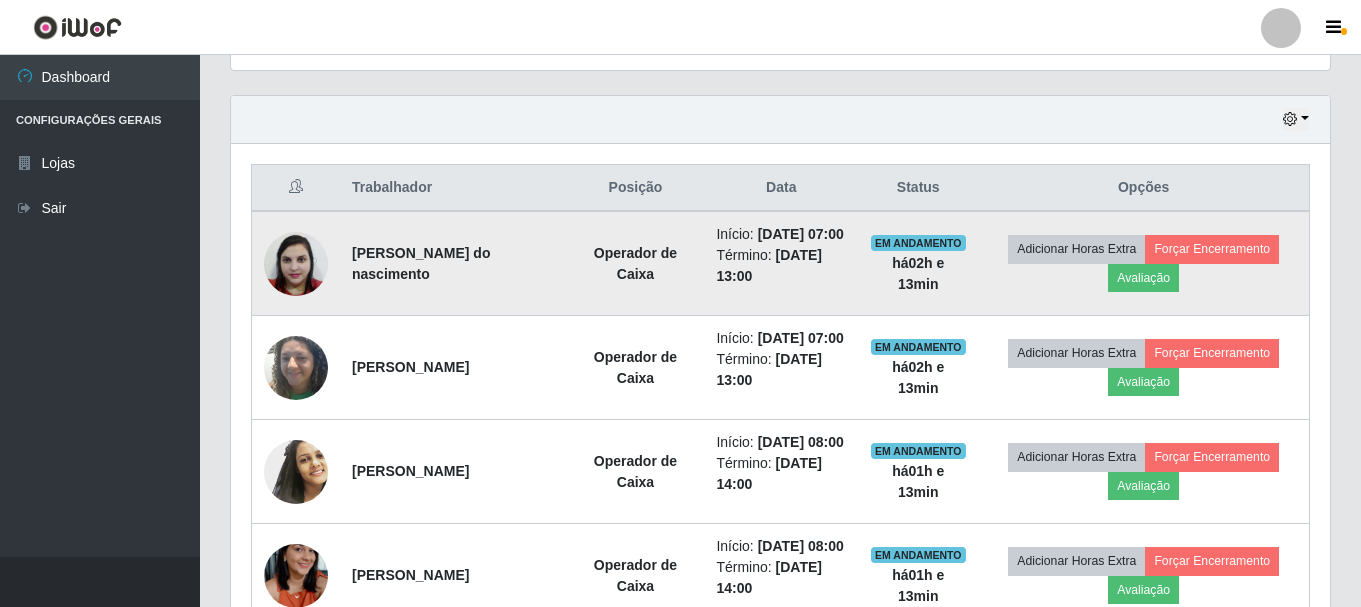 drag, startPoint x: 347, startPoint y: 264, endPoint x: 563, endPoint y: 269, distance: 216.05786 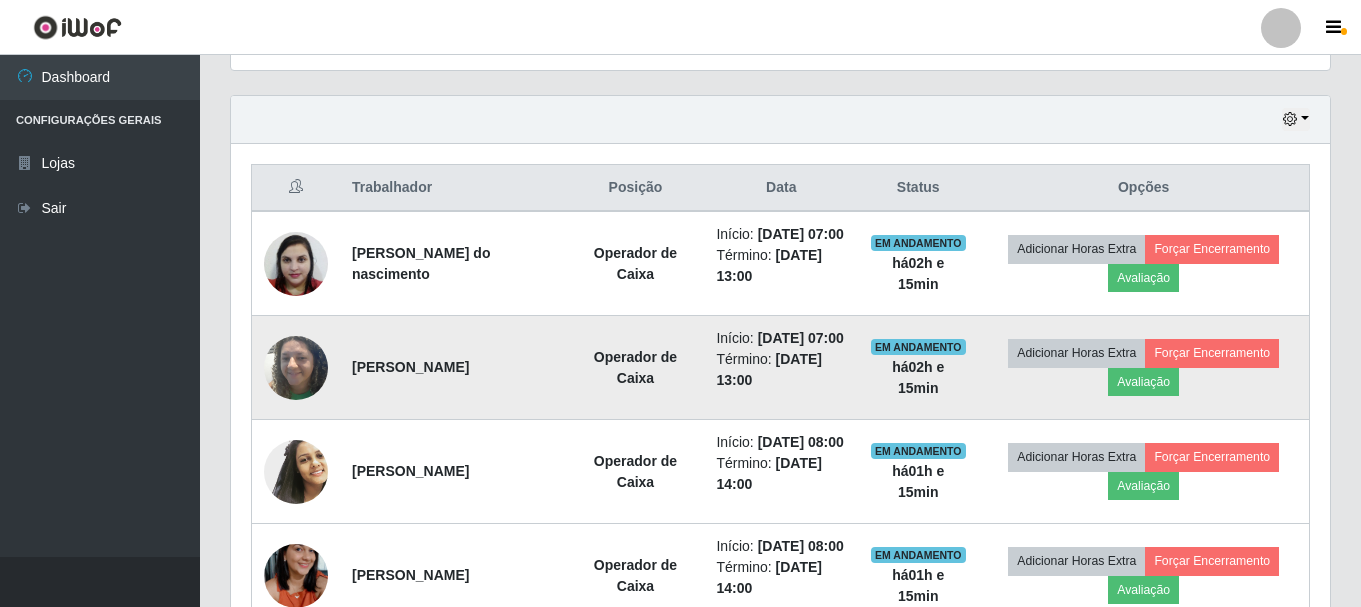 drag, startPoint x: 350, startPoint y: 402, endPoint x: 533, endPoint y: 391, distance: 183.3303 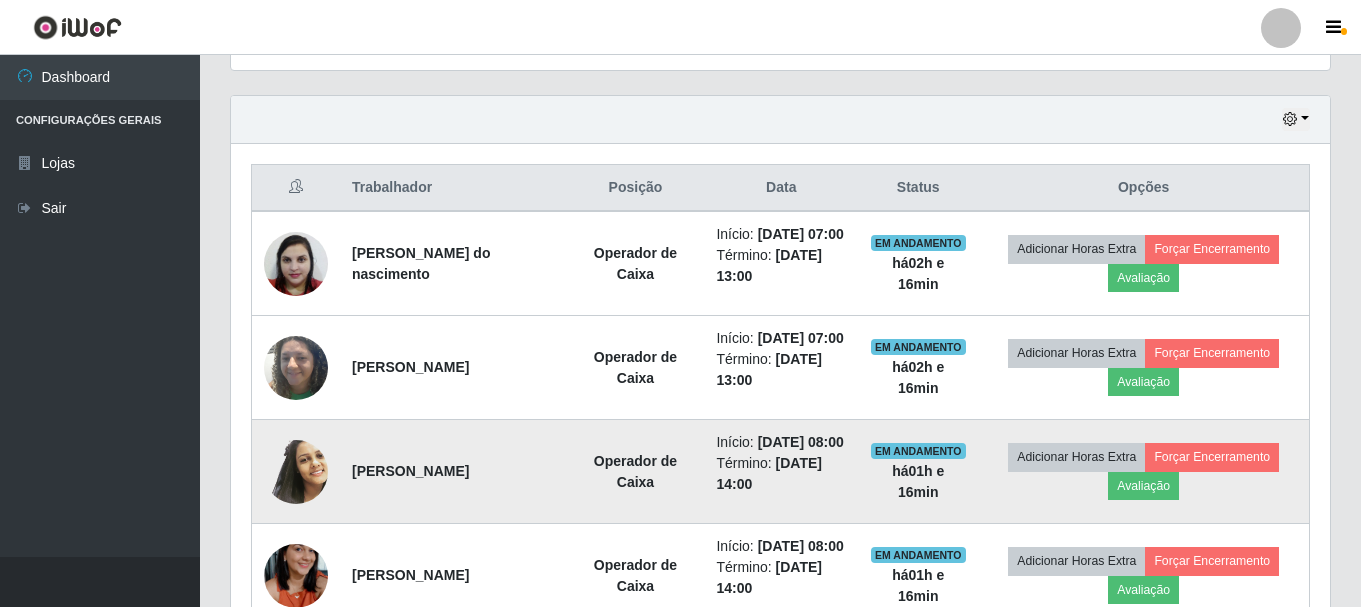drag, startPoint x: 348, startPoint y: 530, endPoint x: 497, endPoint y: 520, distance: 149.33519 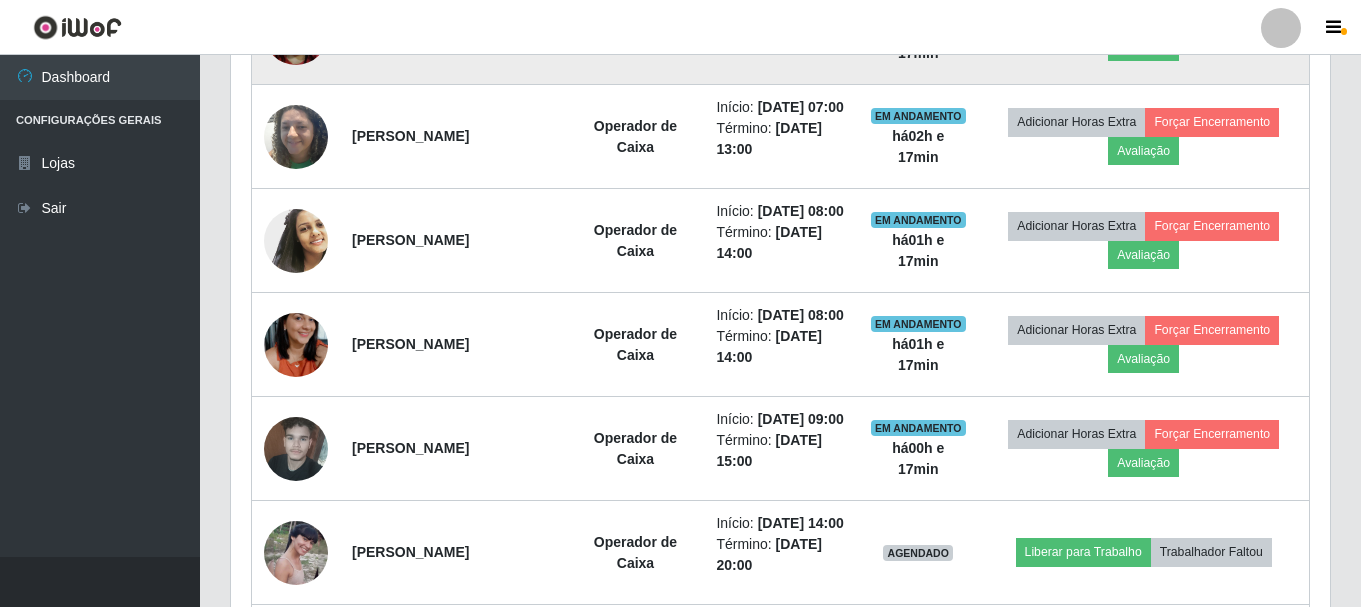 scroll, scrollTop: 965, scrollLeft: 0, axis: vertical 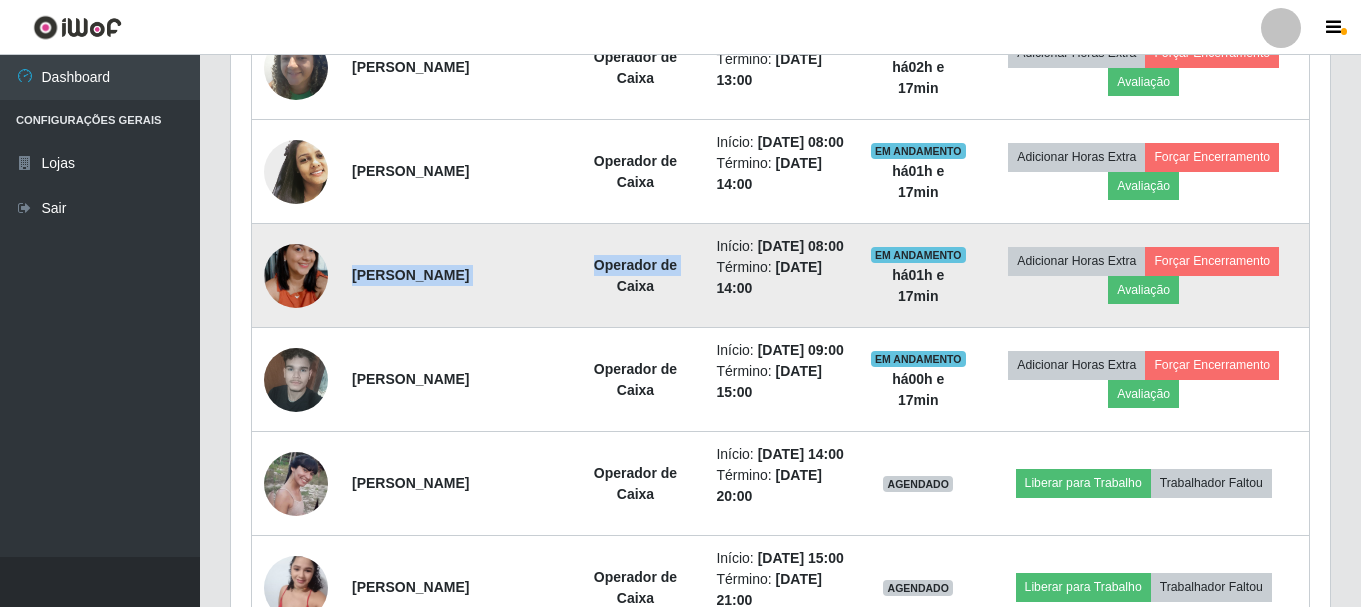 drag, startPoint x: 344, startPoint y: 354, endPoint x: 594, endPoint y: 373, distance: 250.72096 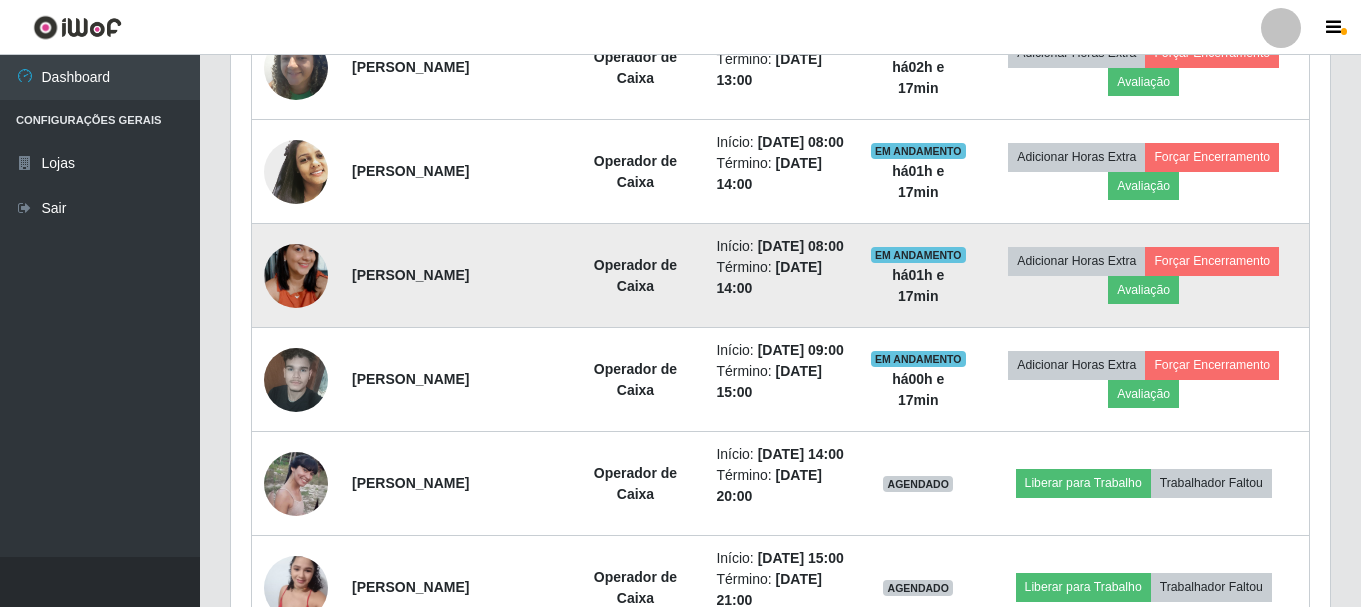 drag, startPoint x: 347, startPoint y: 352, endPoint x: 584, endPoint y: 358, distance: 237.07594 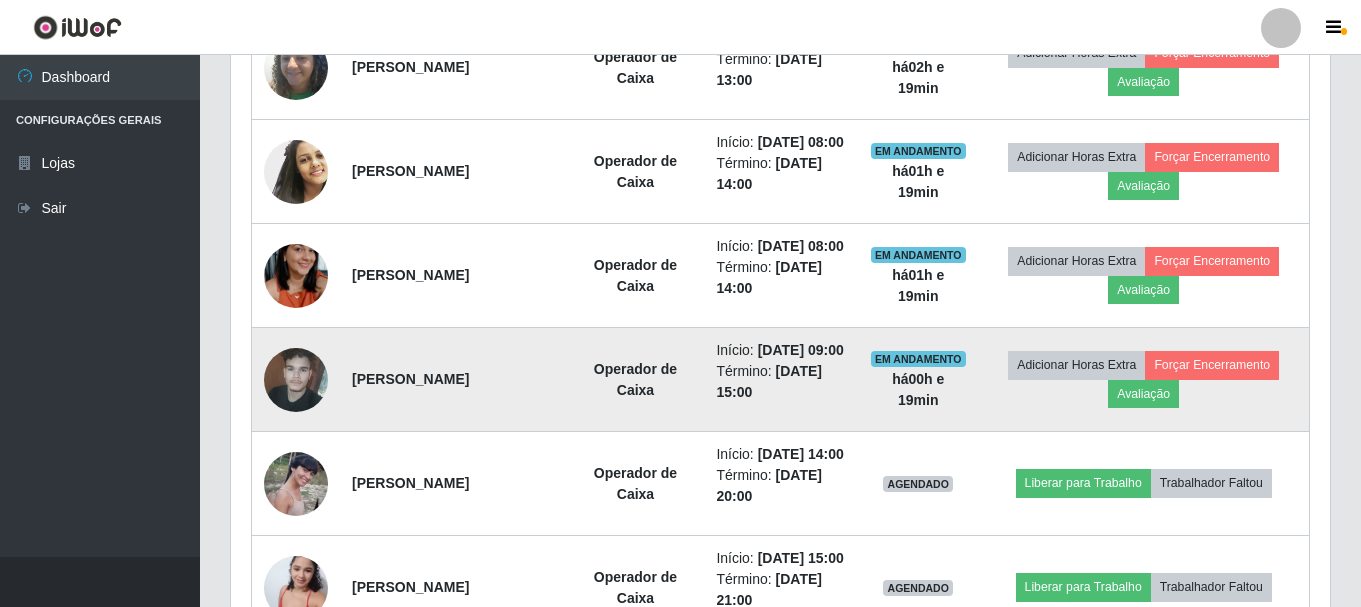 drag, startPoint x: 349, startPoint y: 474, endPoint x: 558, endPoint y: 471, distance: 209.02153 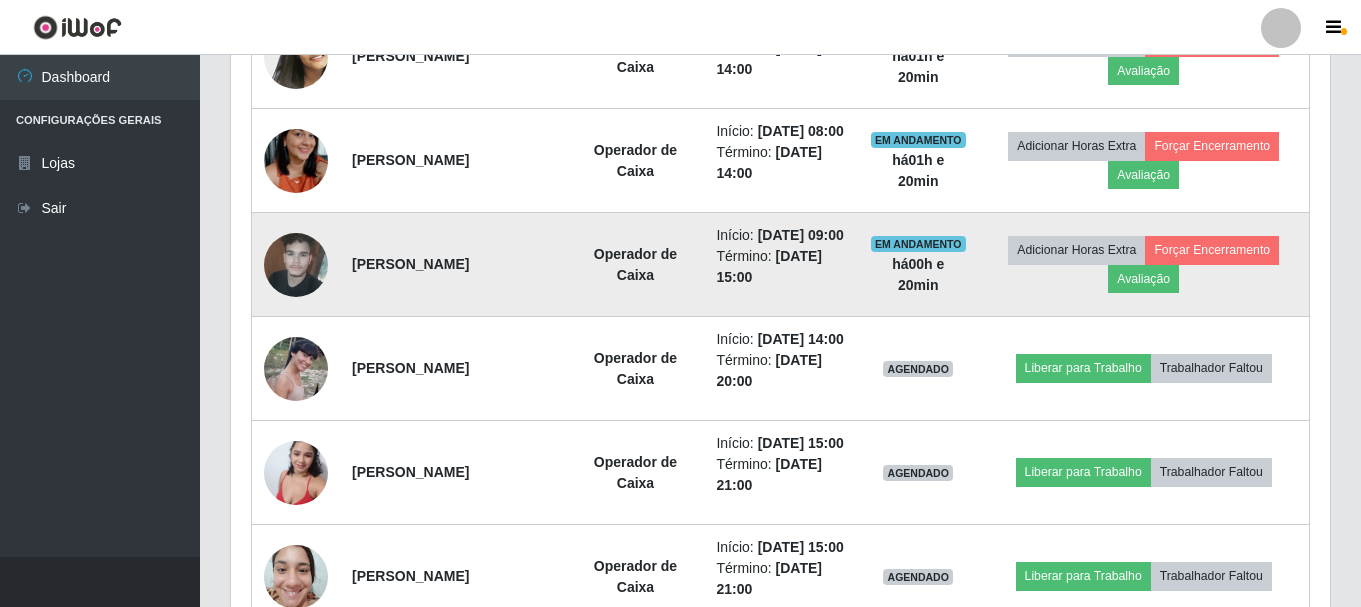 scroll, scrollTop: 1165, scrollLeft: 0, axis: vertical 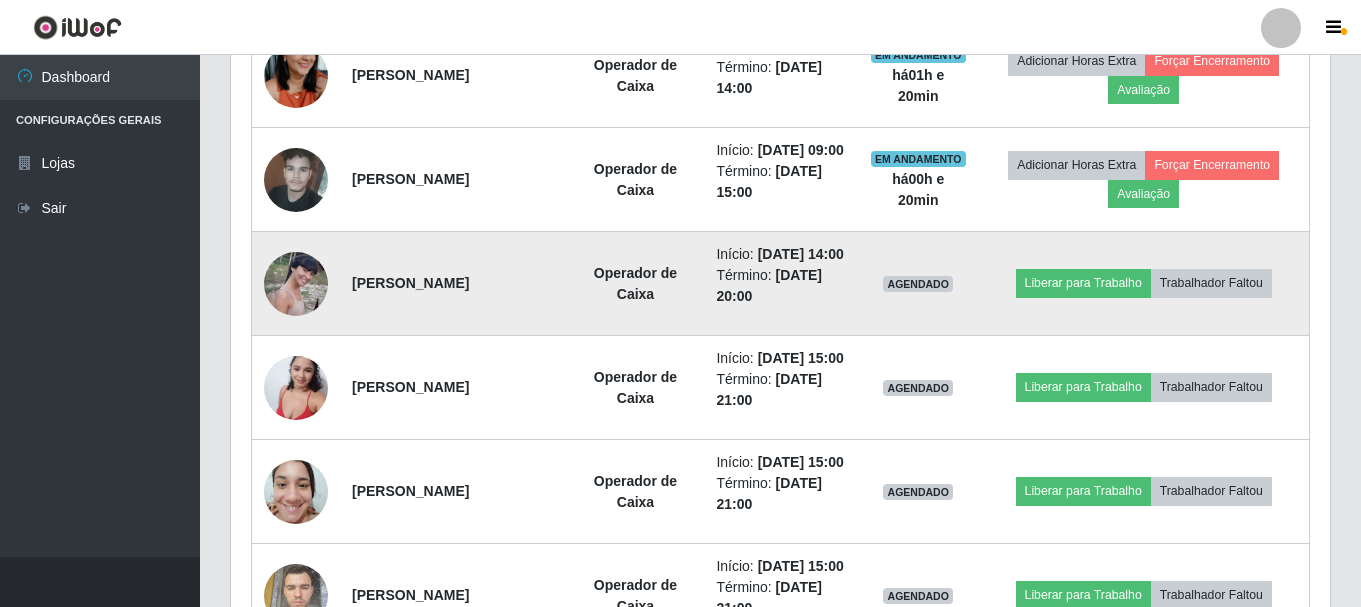 drag, startPoint x: 347, startPoint y: 396, endPoint x: 580, endPoint y: 406, distance: 233.2145 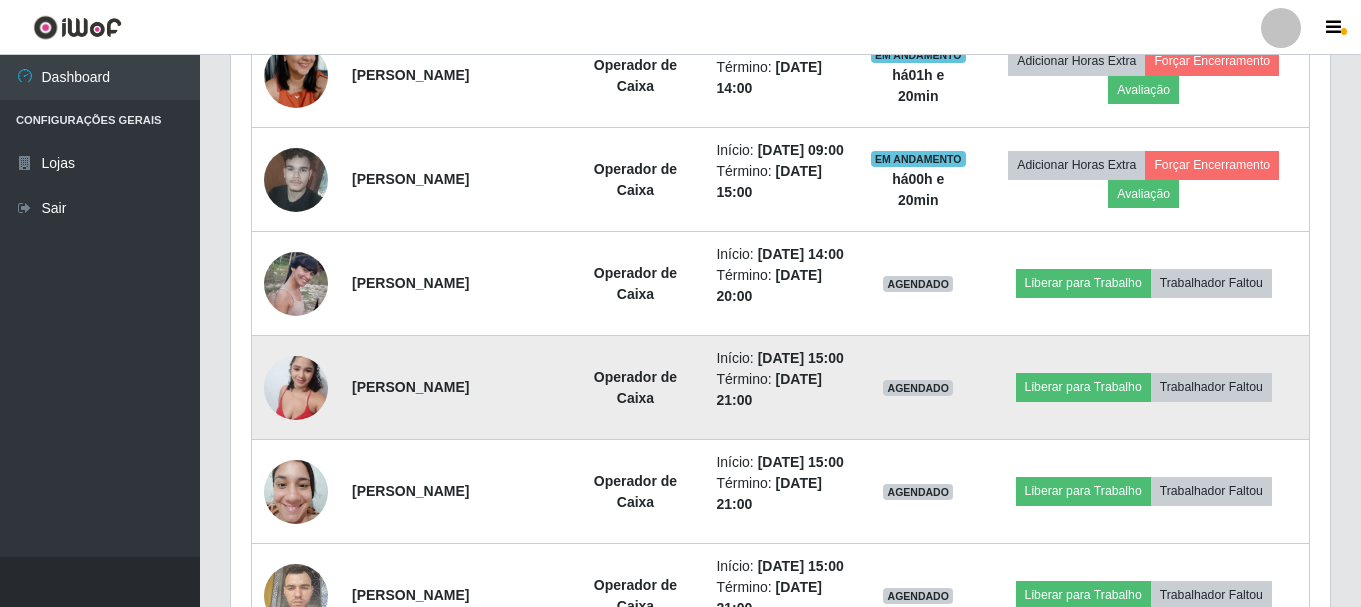 drag, startPoint x: 350, startPoint y: 527, endPoint x: 543, endPoint y: 528, distance: 193.0026 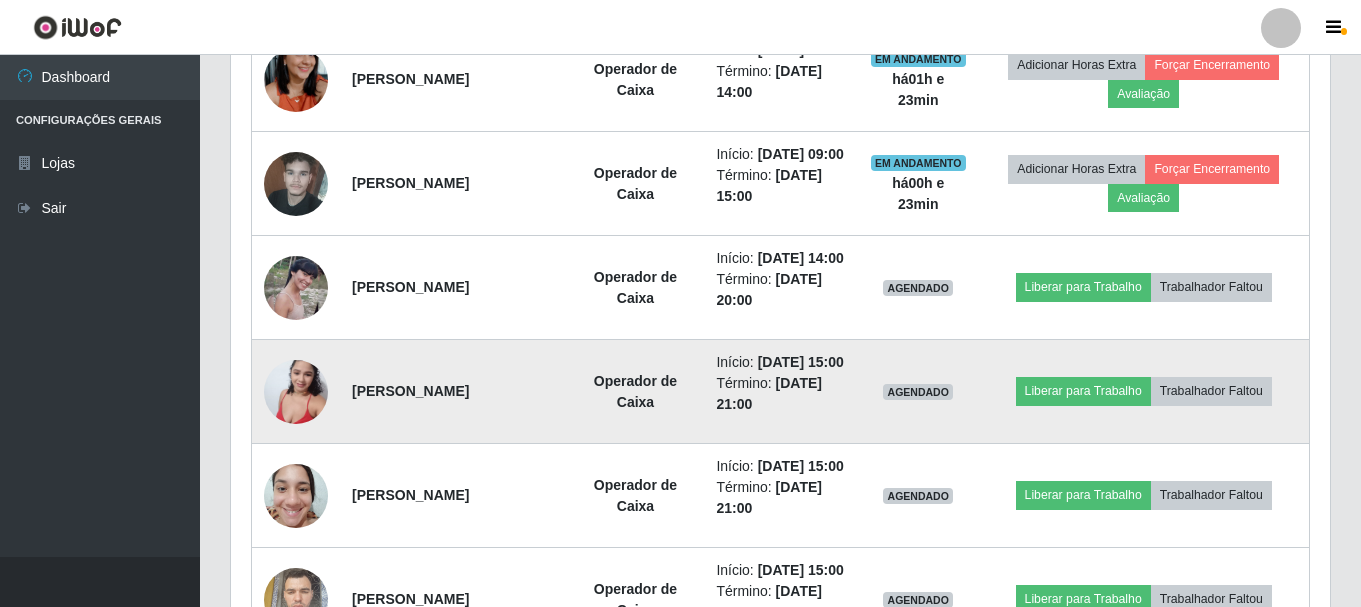scroll, scrollTop: 1265, scrollLeft: 0, axis: vertical 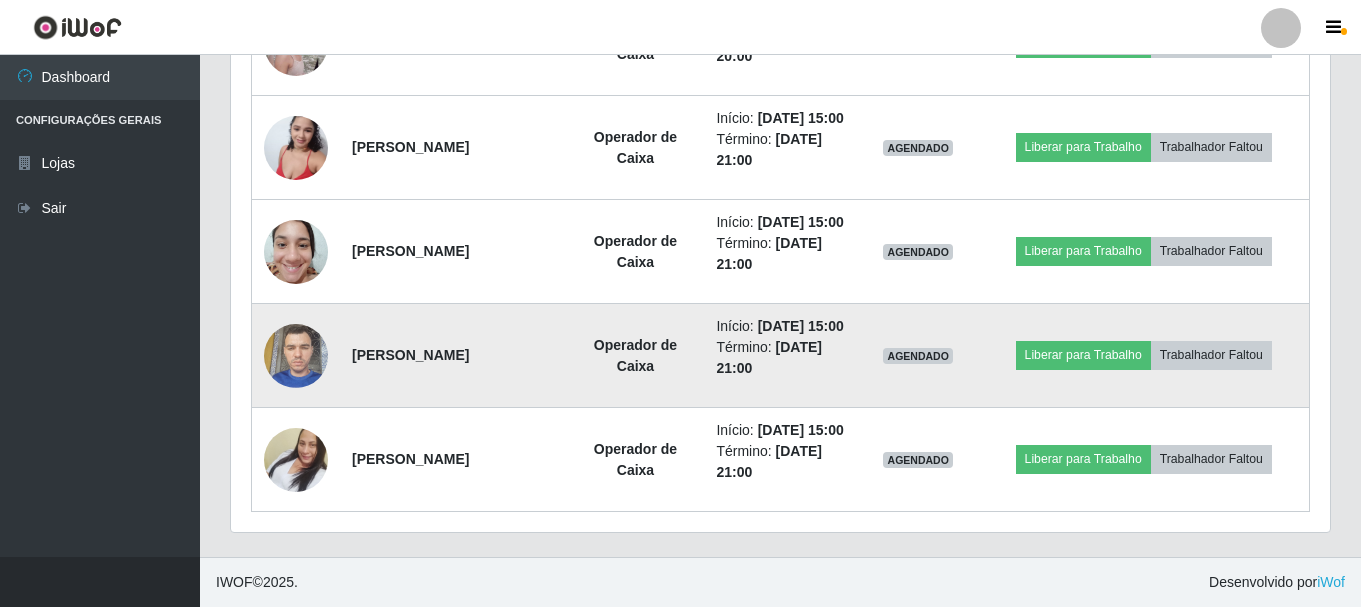 drag, startPoint x: 351, startPoint y: 548, endPoint x: 568, endPoint y: 591, distance: 221.21935 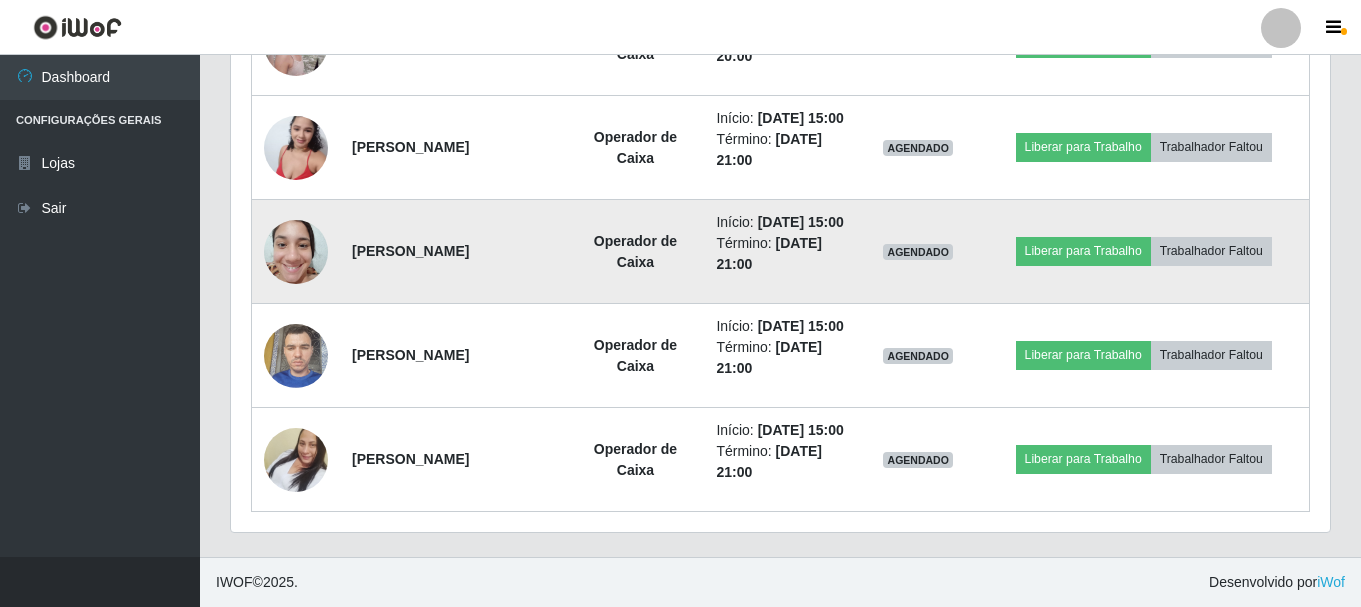 drag, startPoint x: 343, startPoint y: 382, endPoint x: 580, endPoint y: 420, distance: 240.02708 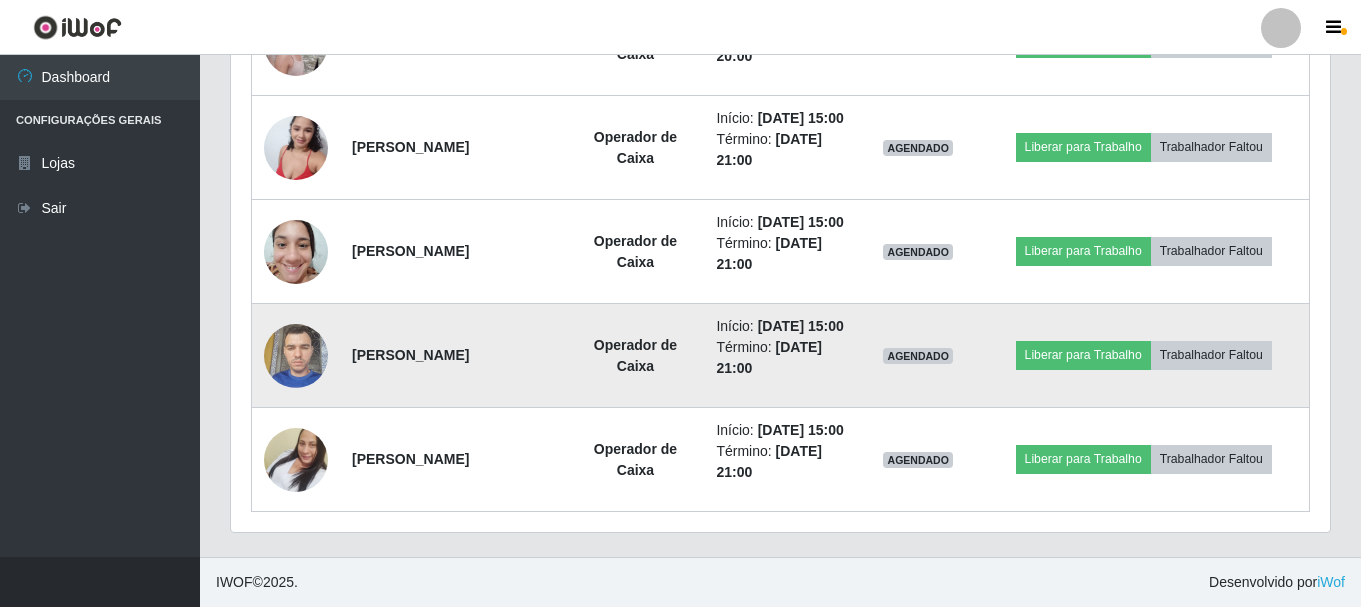 drag, startPoint x: 344, startPoint y: 508, endPoint x: 524, endPoint y: 511, distance: 180.025 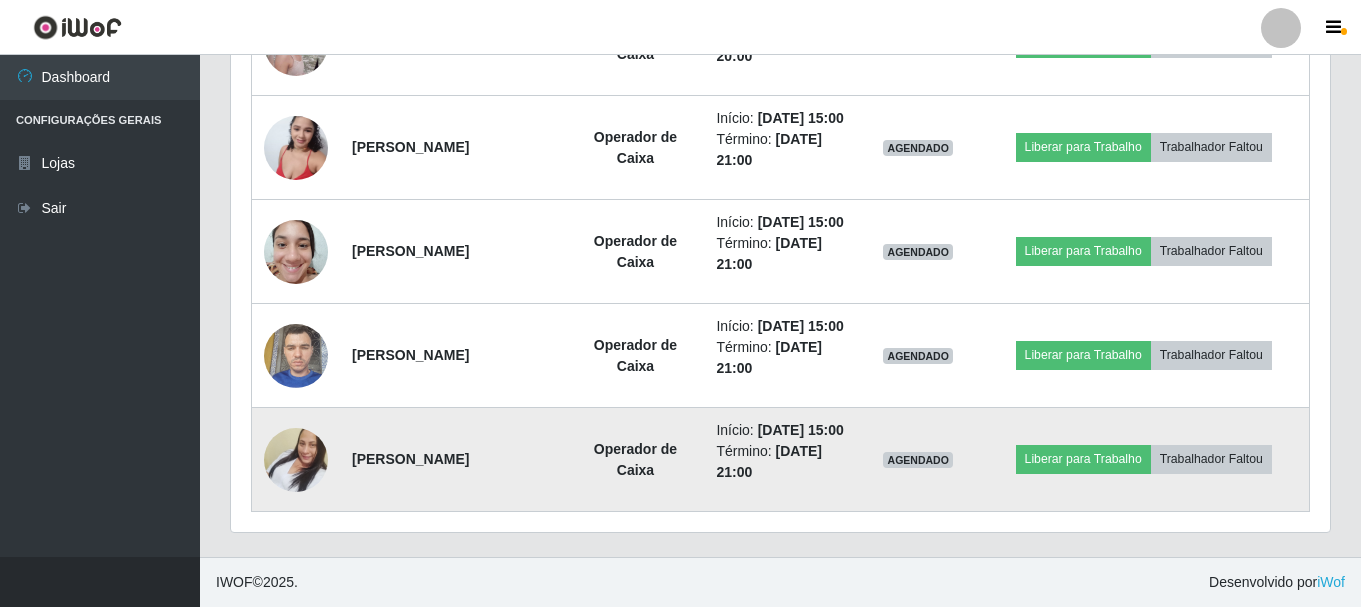 drag, startPoint x: 346, startPoint y: 548, endPoint x: 513, endPoint y: 551, distance: 167.02695 